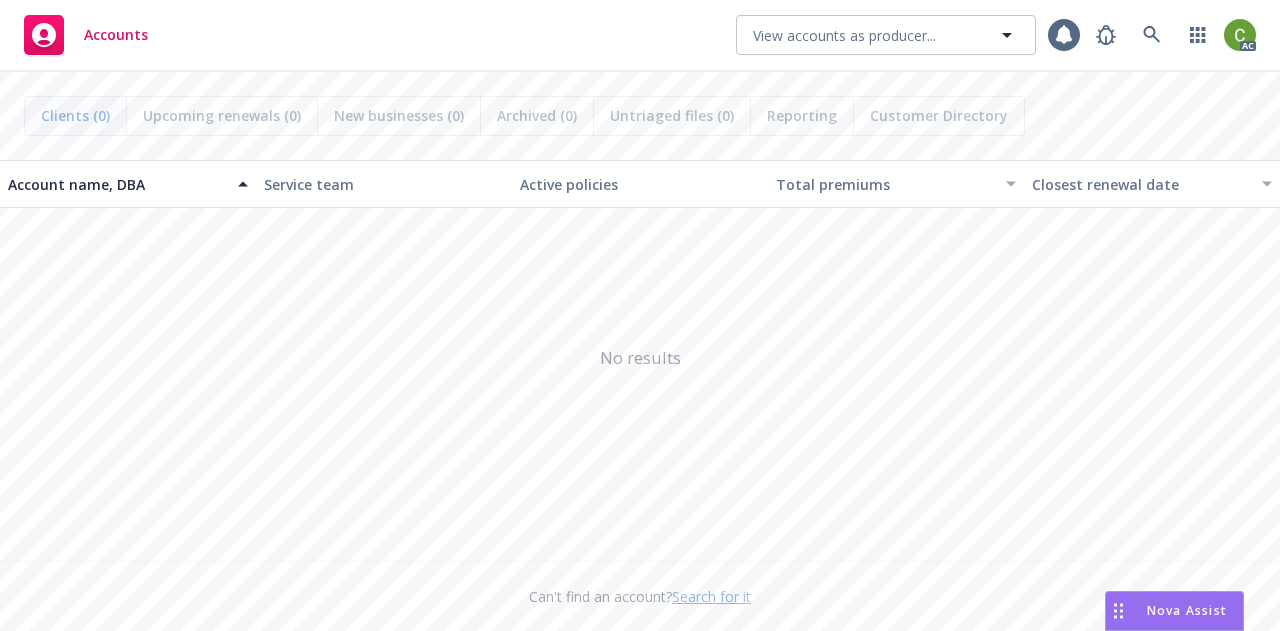 scroll, scrollTop: 0, scrollLeft: 0, axis: both 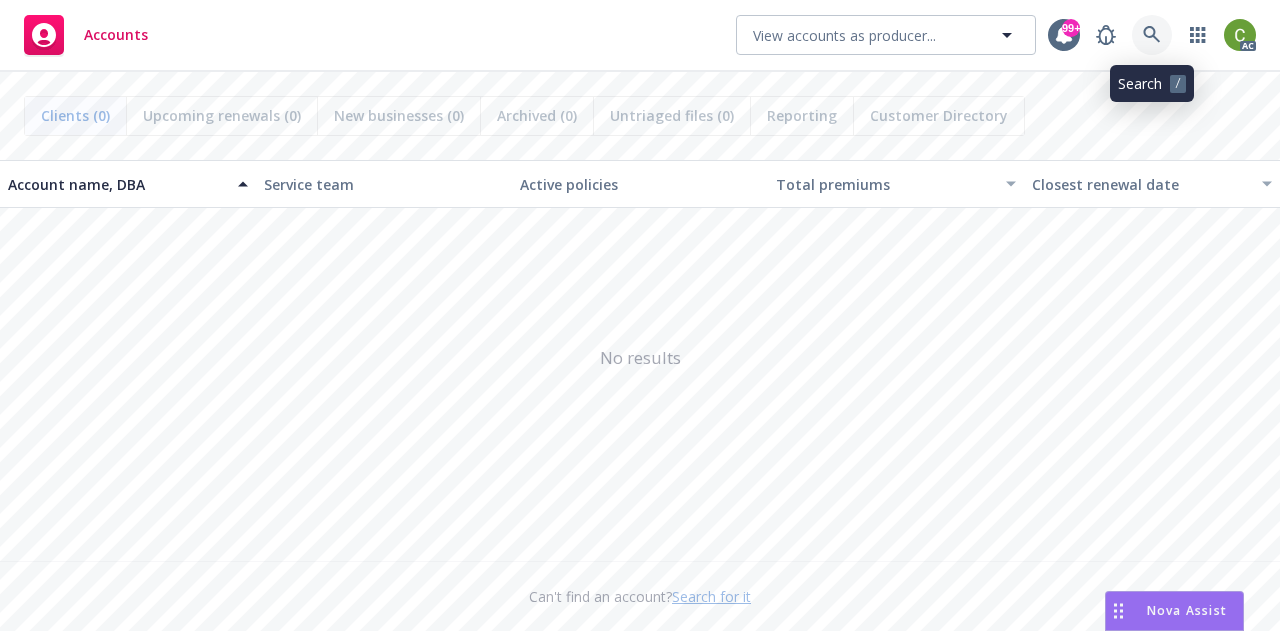 click at bounding box center [1152, 35] 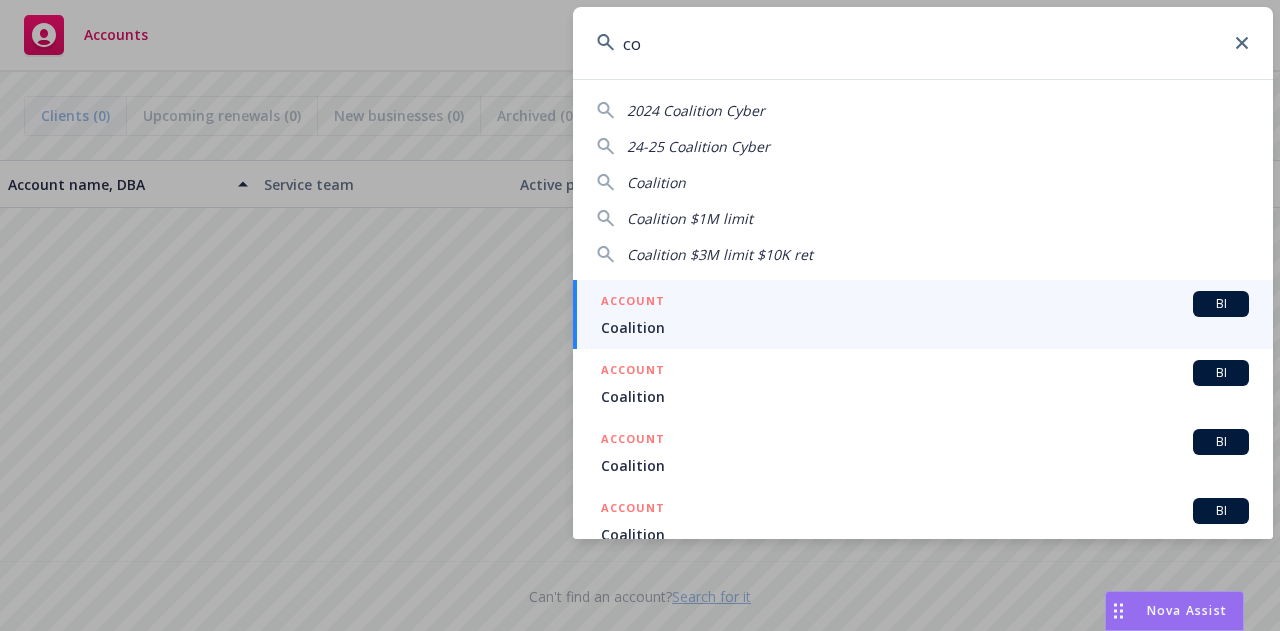type on "c" 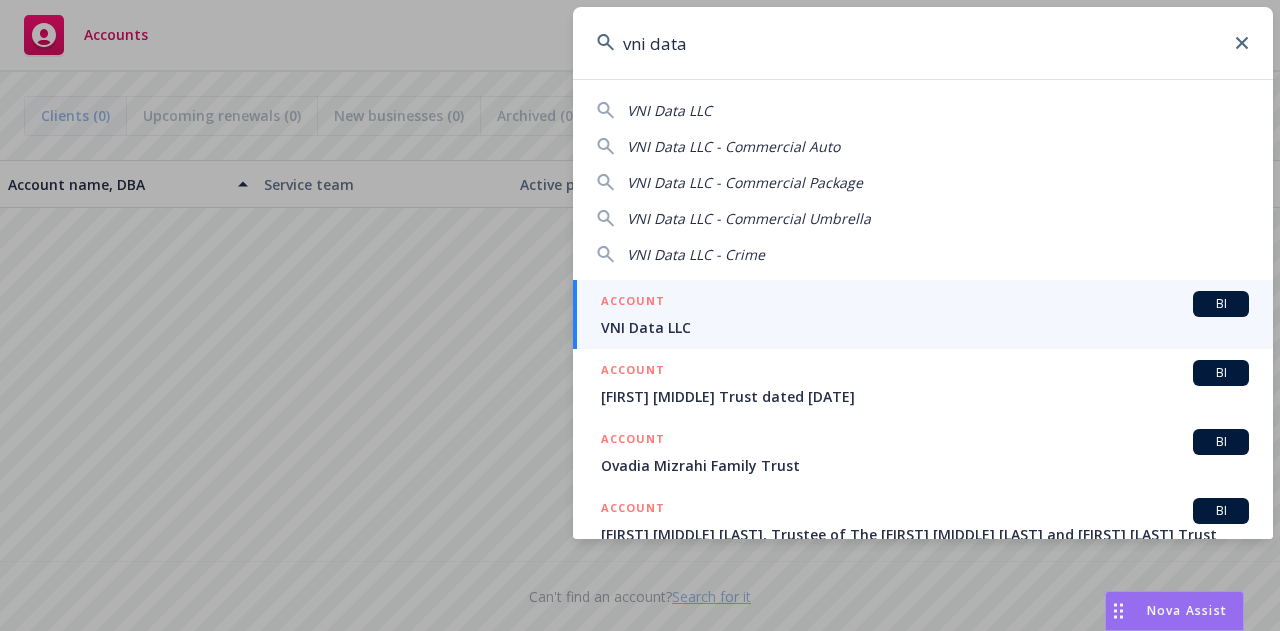 type on "vni data" 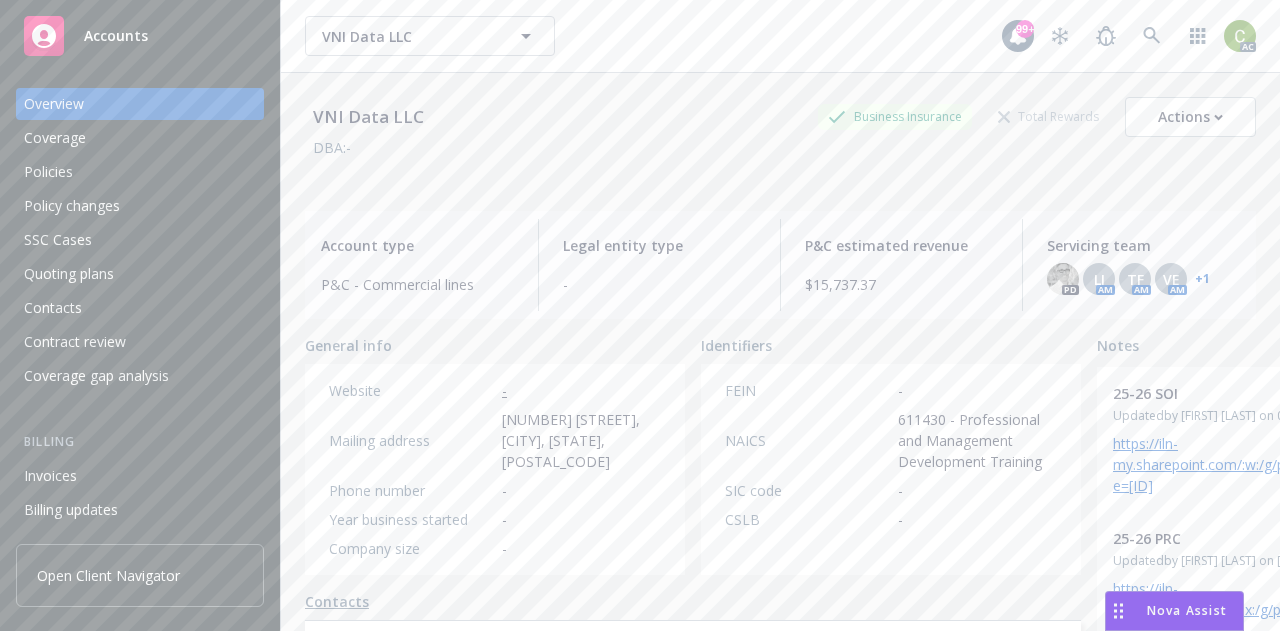 click on "Policies" at bounding box center [140, 172] 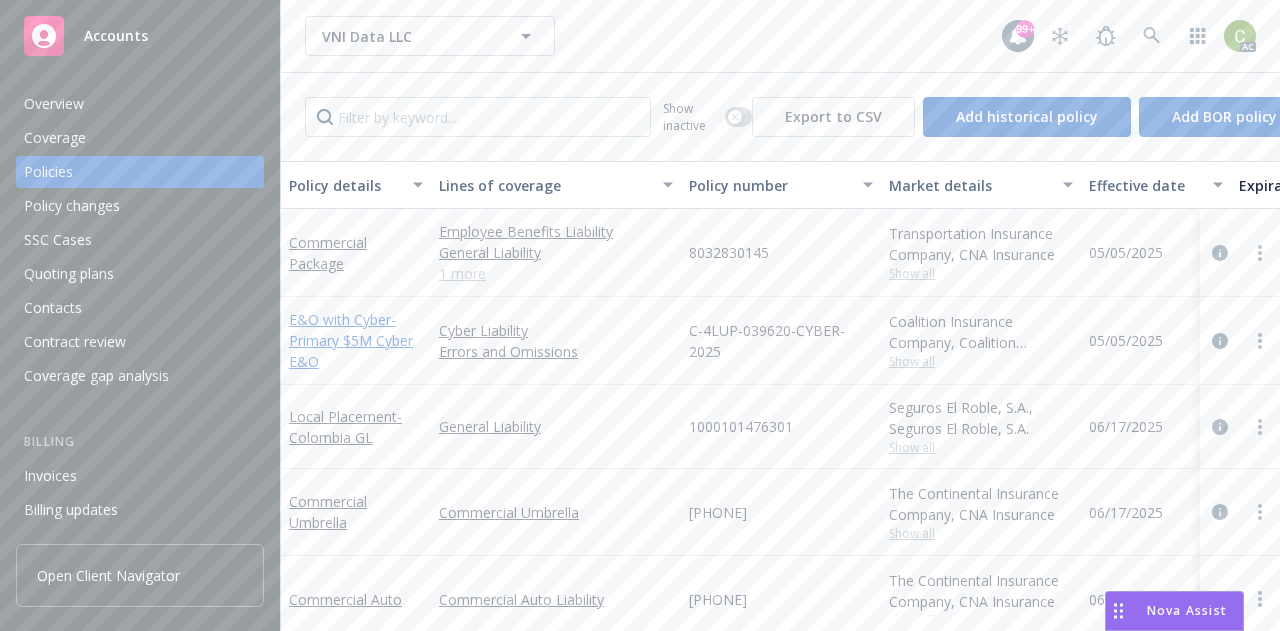click on "E&O with Cyber - Primary $5M Cyber E&O" at bounding box center [351, 340] 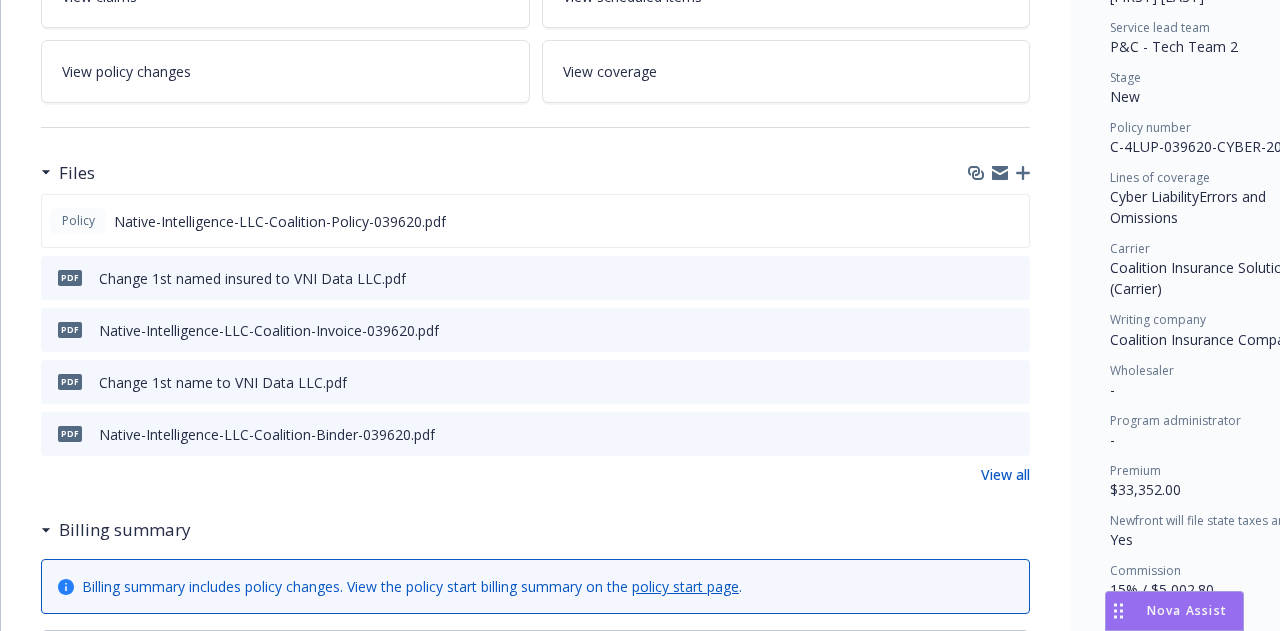 scroll, scrollTop: 407, scrollLeft: 0, axis: vertical 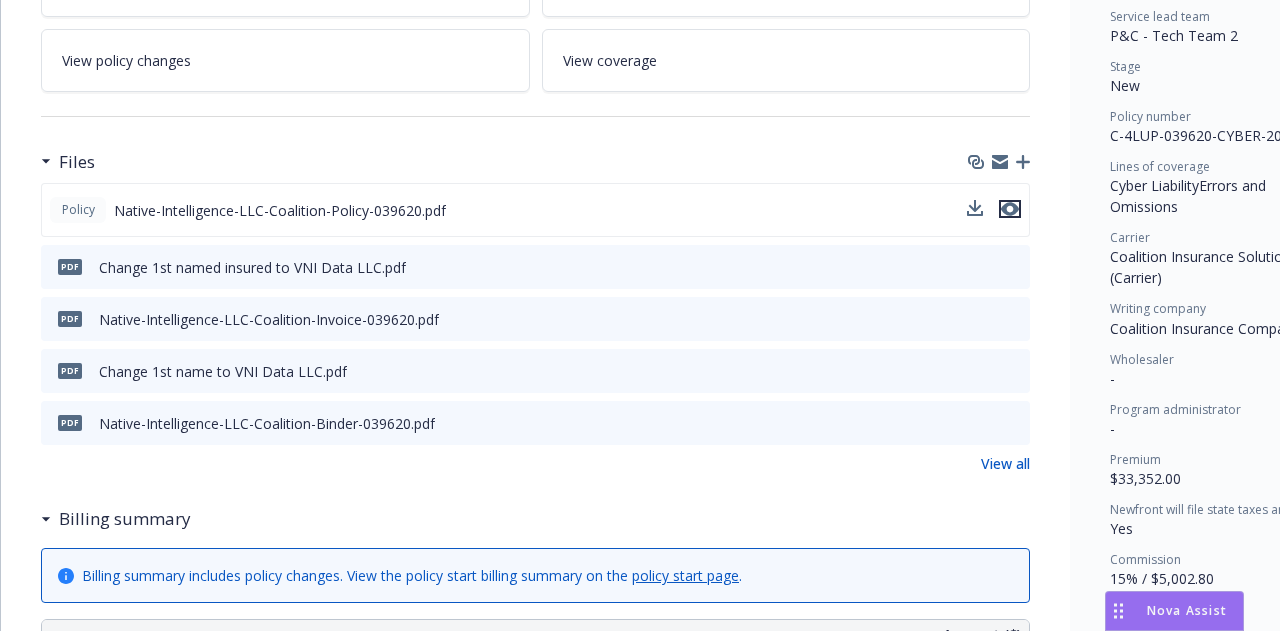click 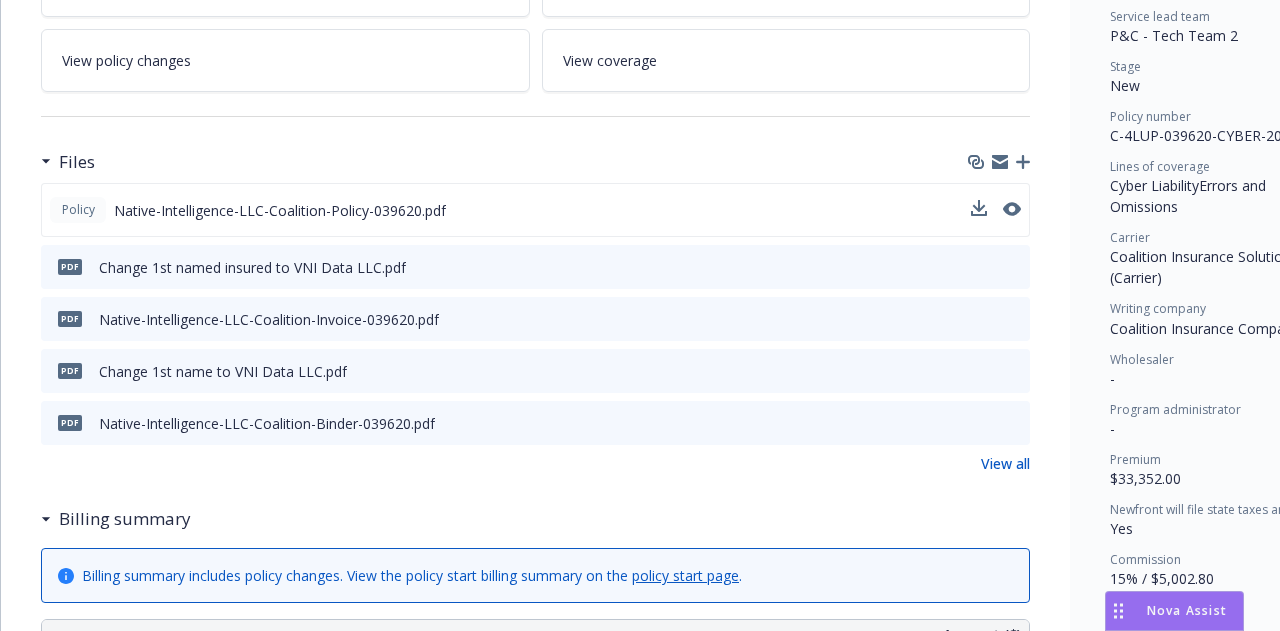 scroll, scrollTop: 0, scrollLeft: 0, axis: both 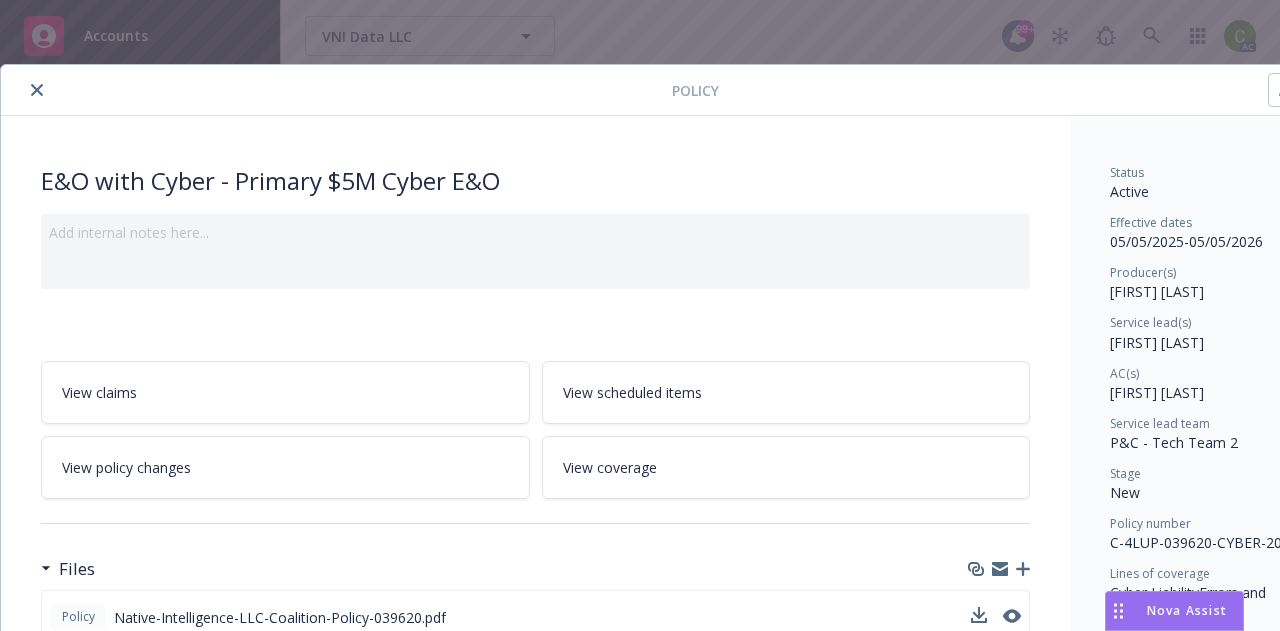 click 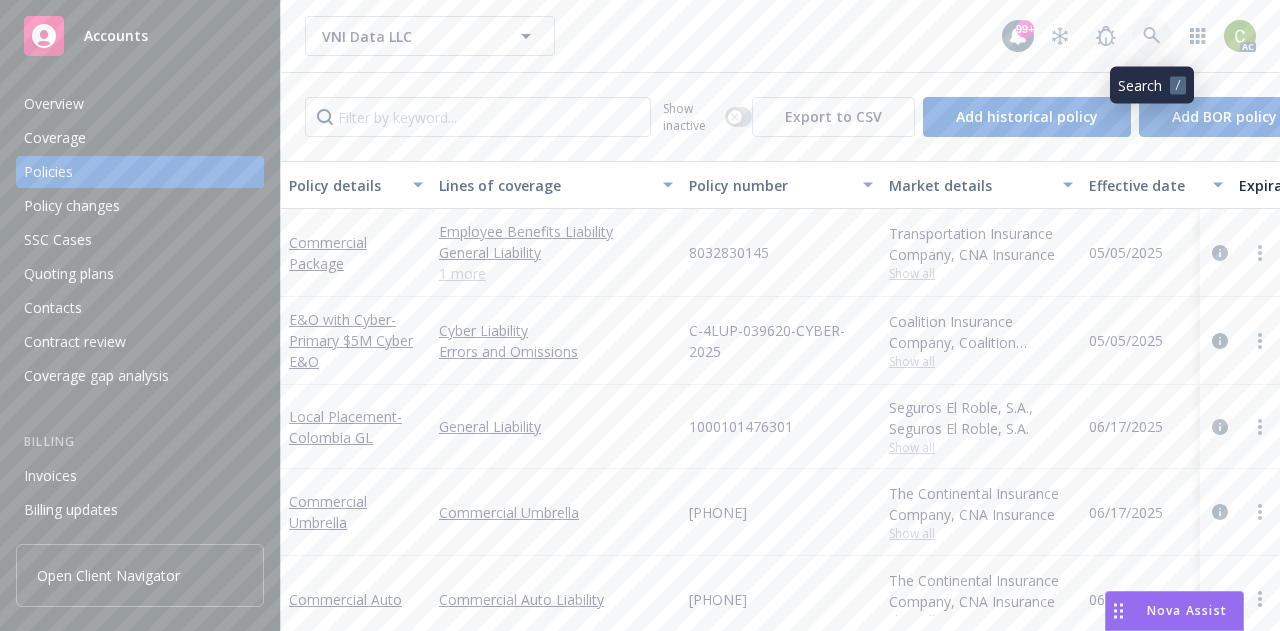 click at bounding box center [1152, 36] 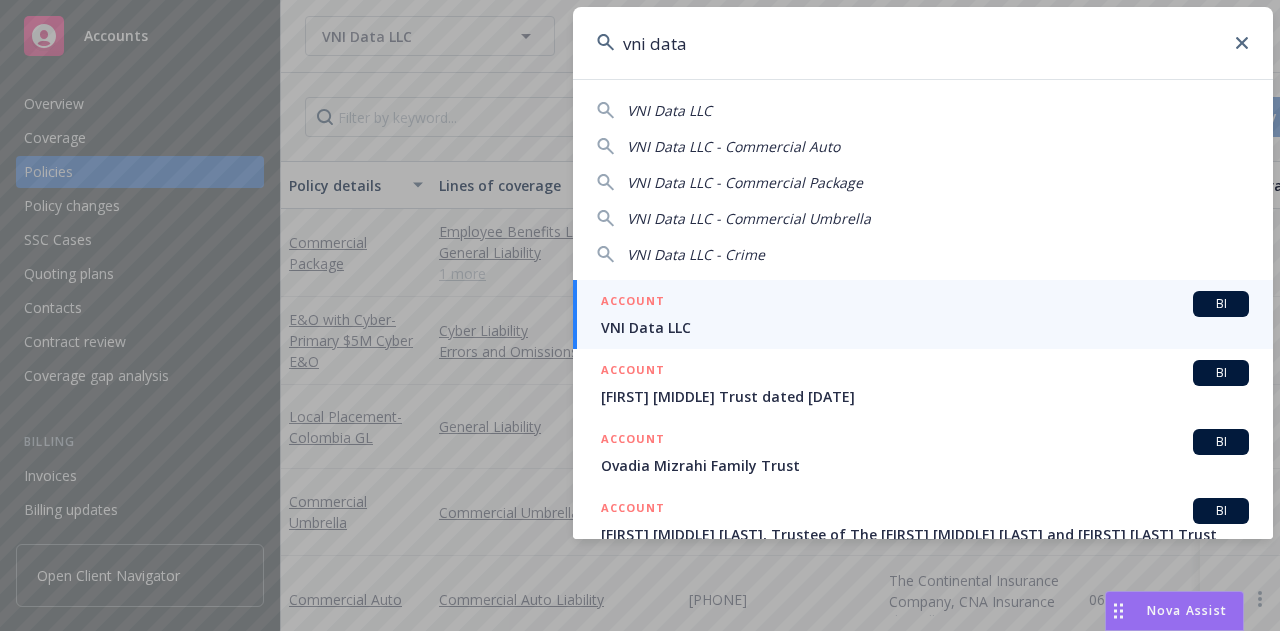 type on "vni data" 